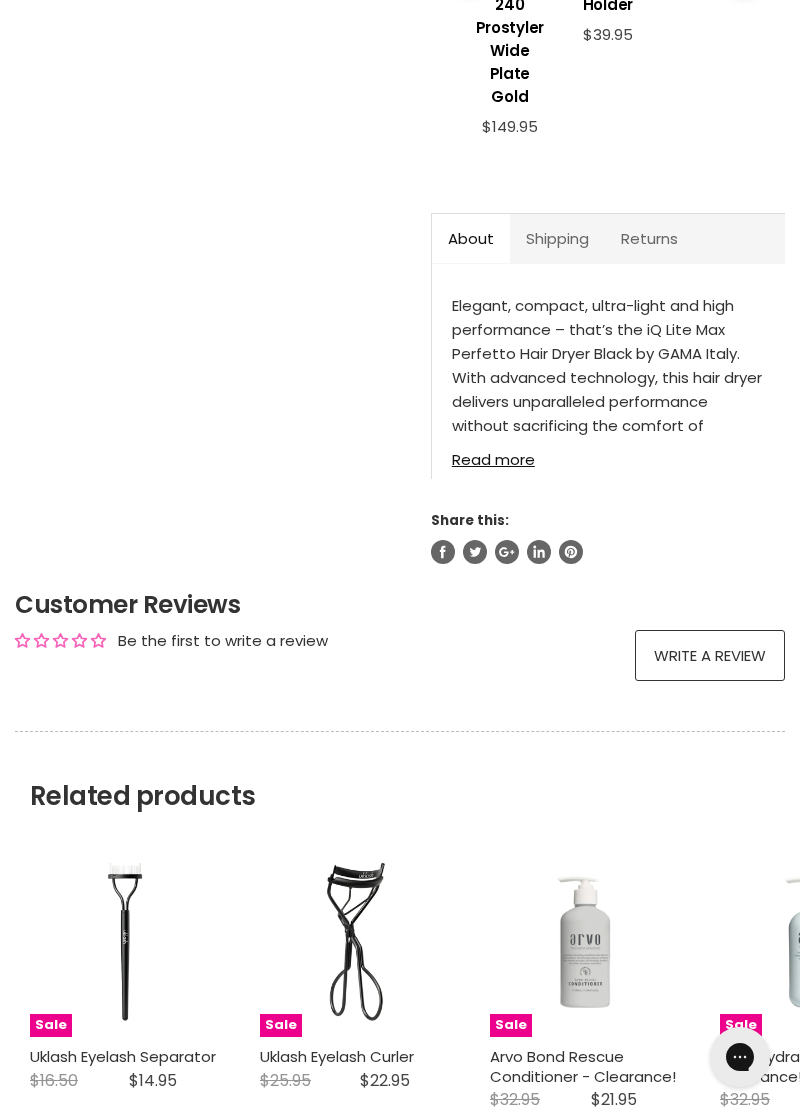 scroll, scrollTop: 0, scrollLeft: 0, axis: both 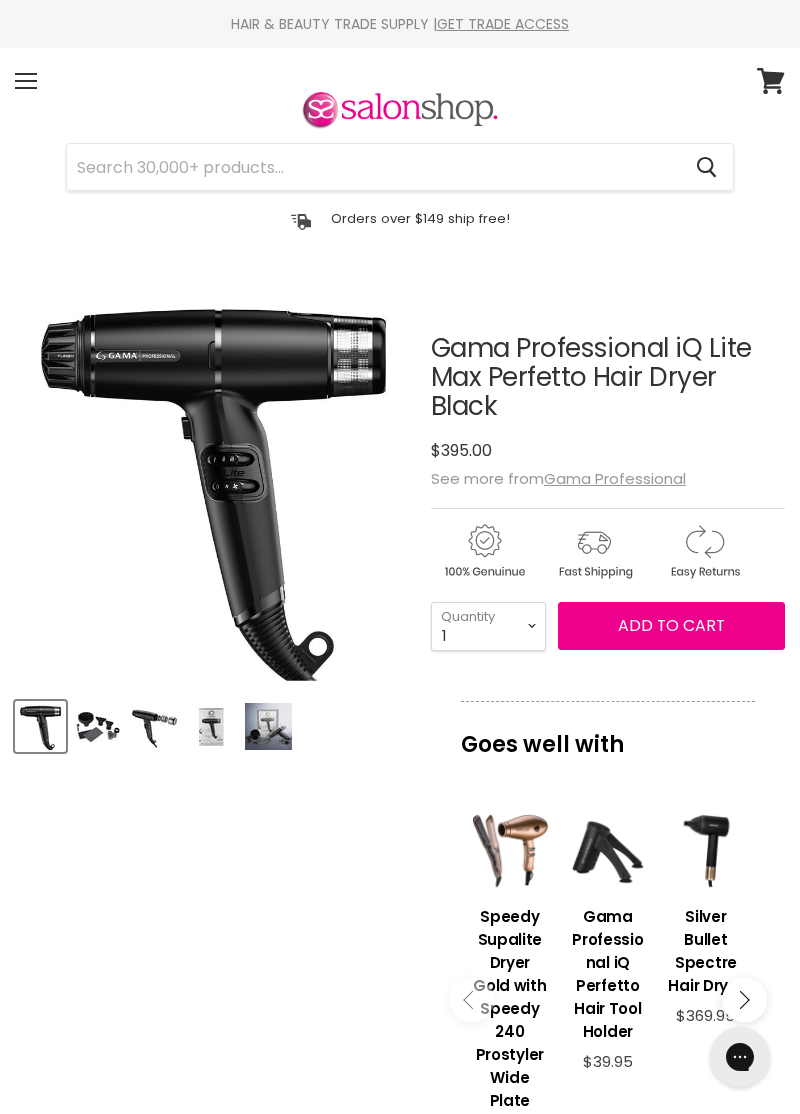 click on "Menu" at bounding box center (26, 81) 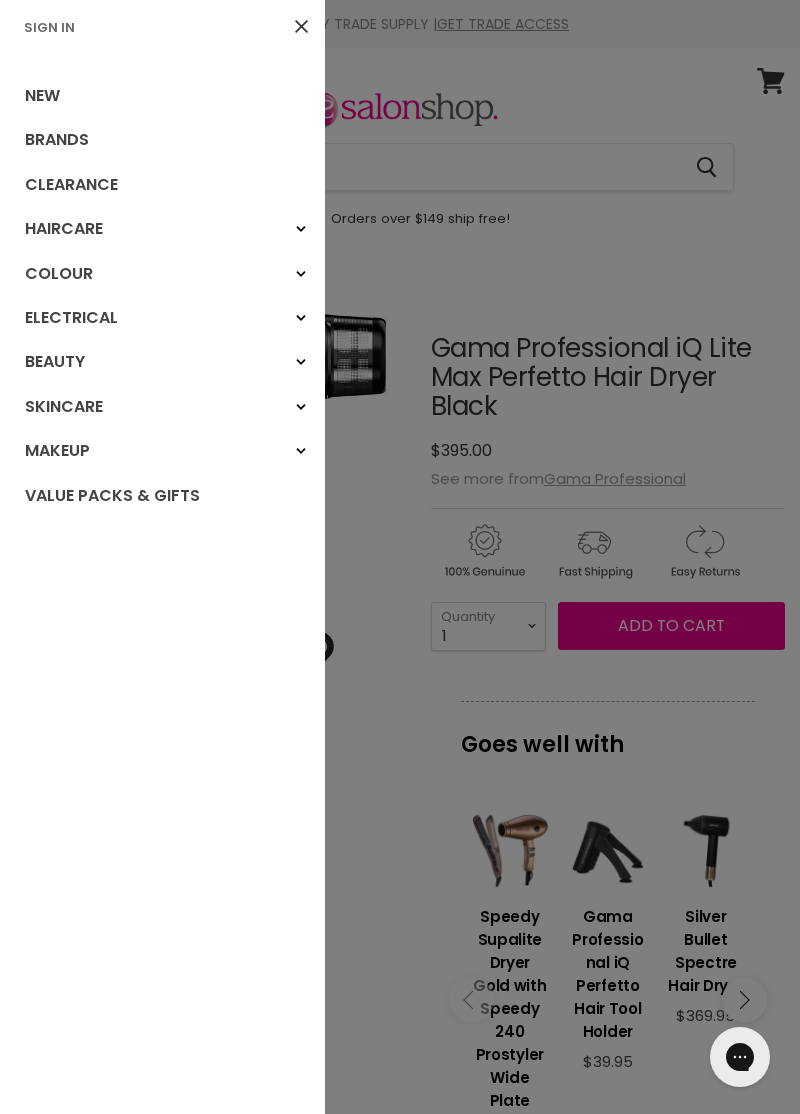 click on "Sign In" at bounding box center [49, 27] 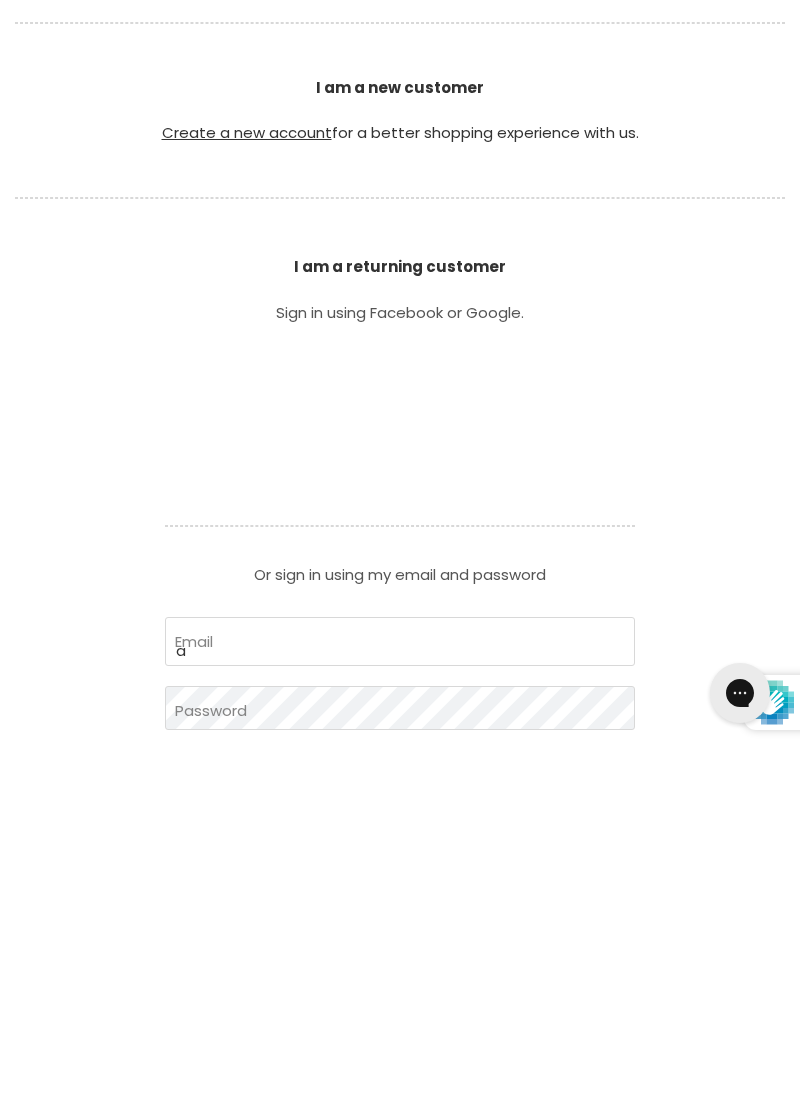 scroll, scrollTop: 0, scrollLeft: 0, axis: both 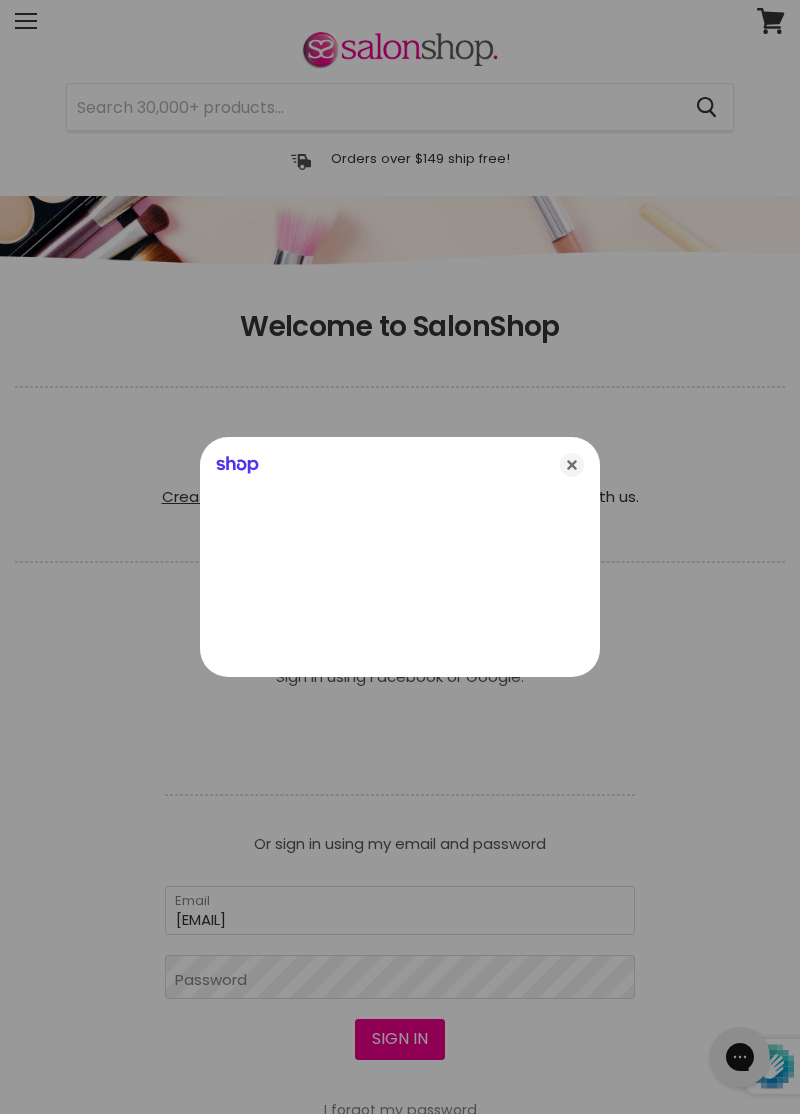 click 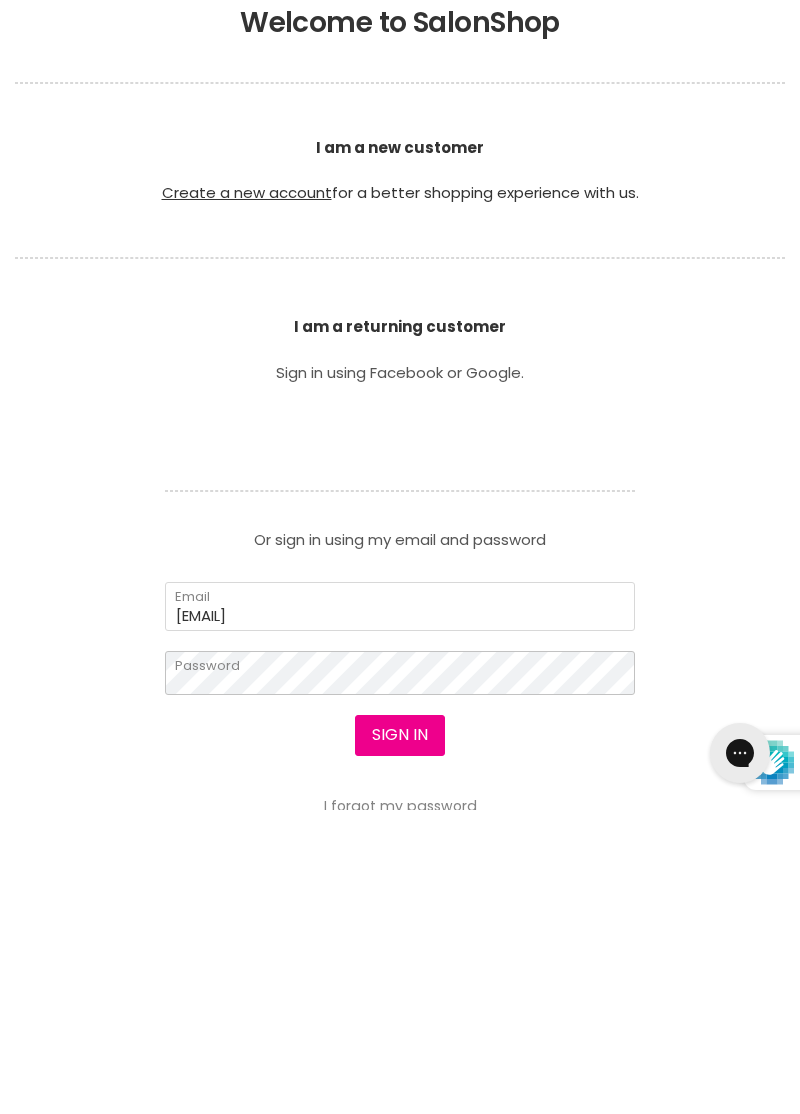 scroll, scrollTop: 179, scrollLeft: 0, axis: vertical 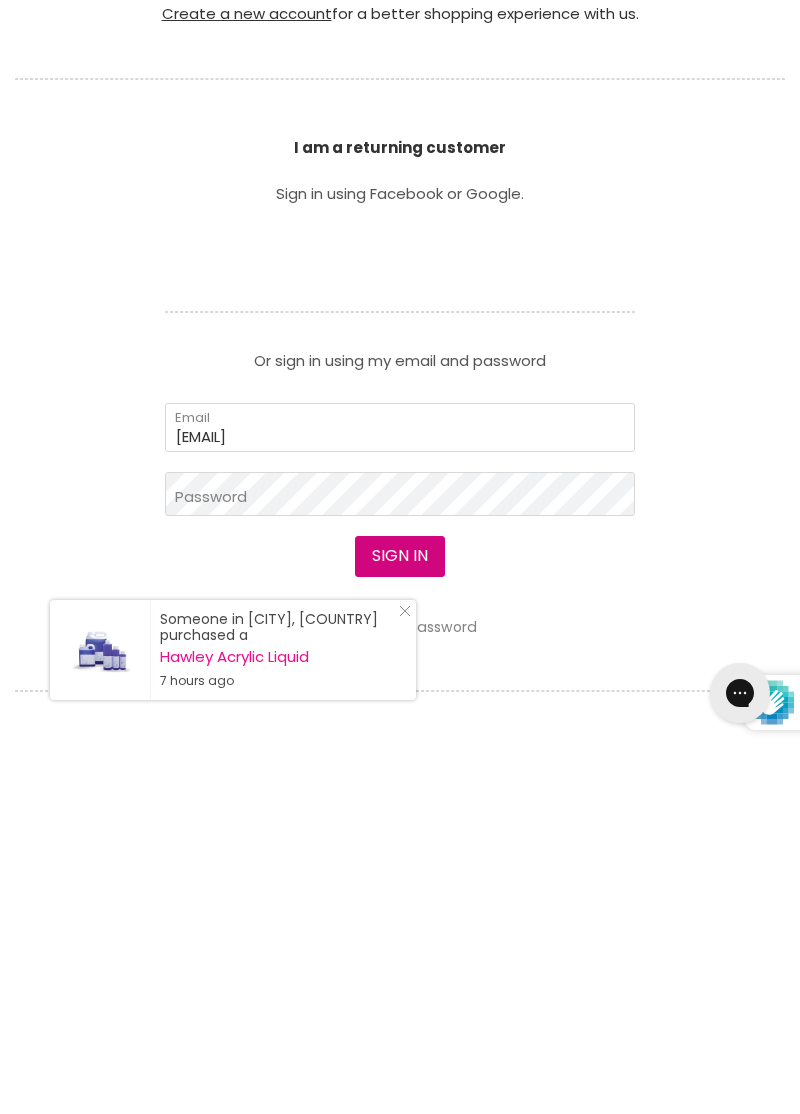 click on "Sign in" at bounding box center (400, 920) 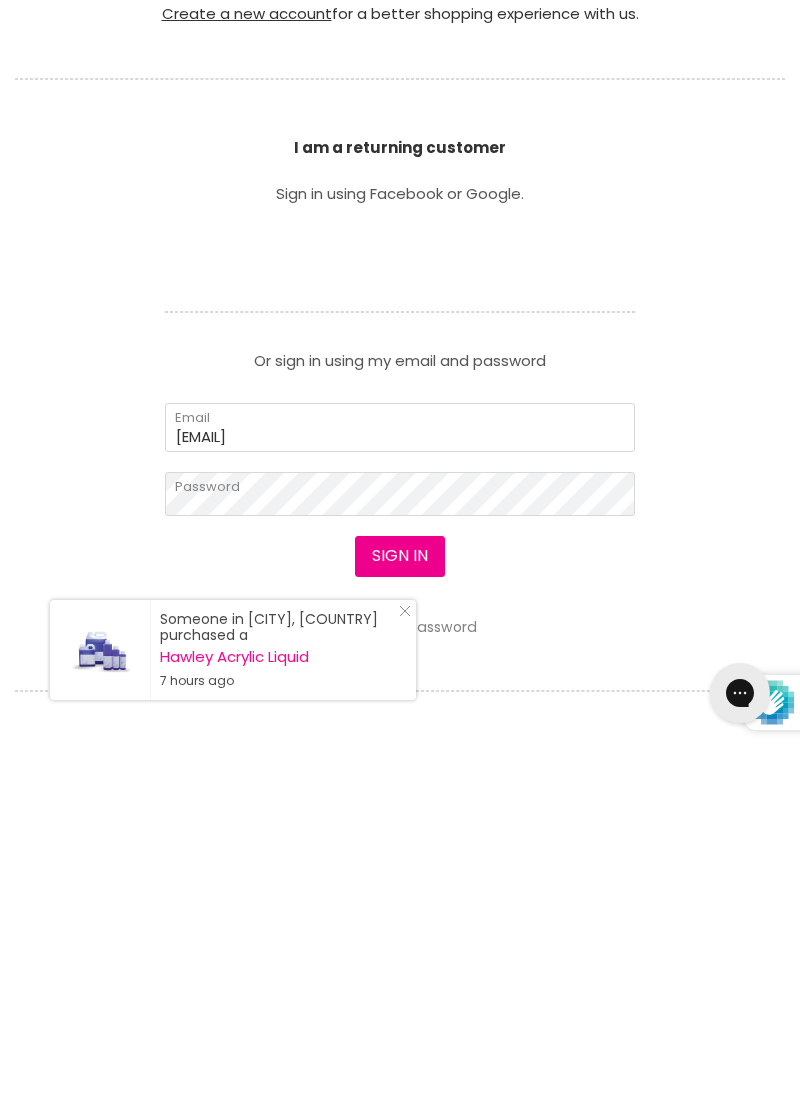click on "I am a returning customer" at bounding box center (400, 511) 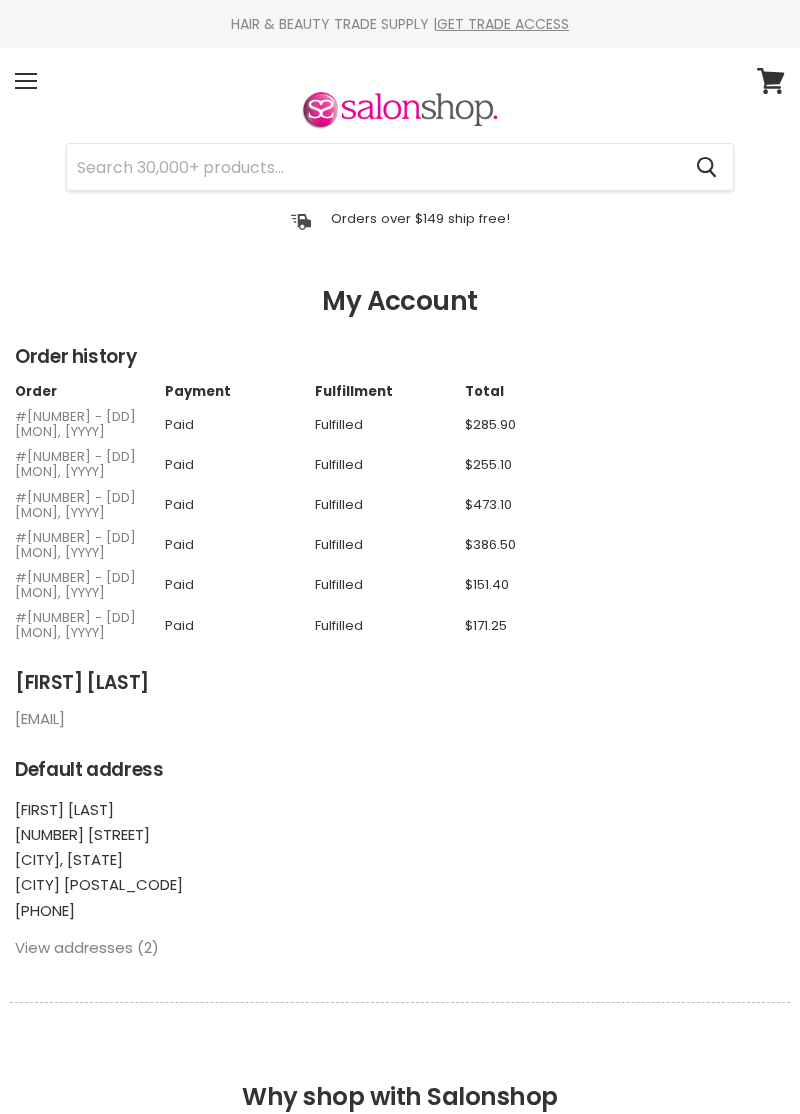 scroll, scrollTop: 0, scrollLeft: 0, axis: both 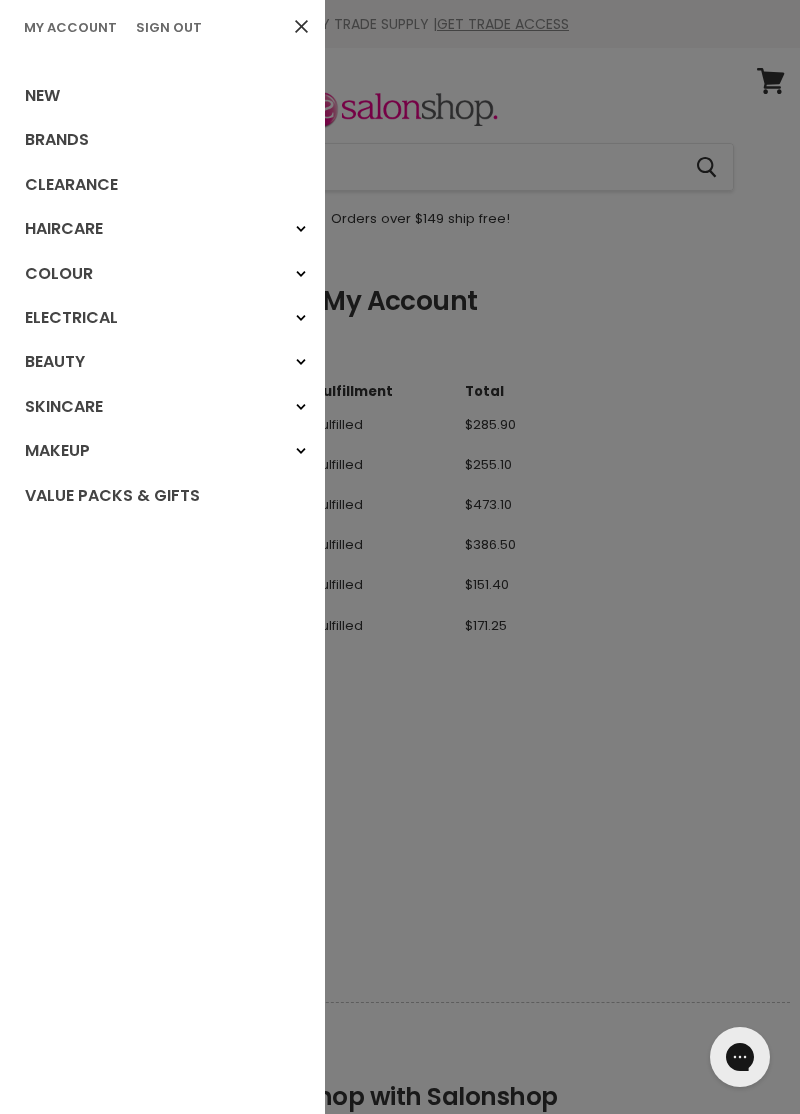 click on "Electrical" at bounding box center [162, 318] 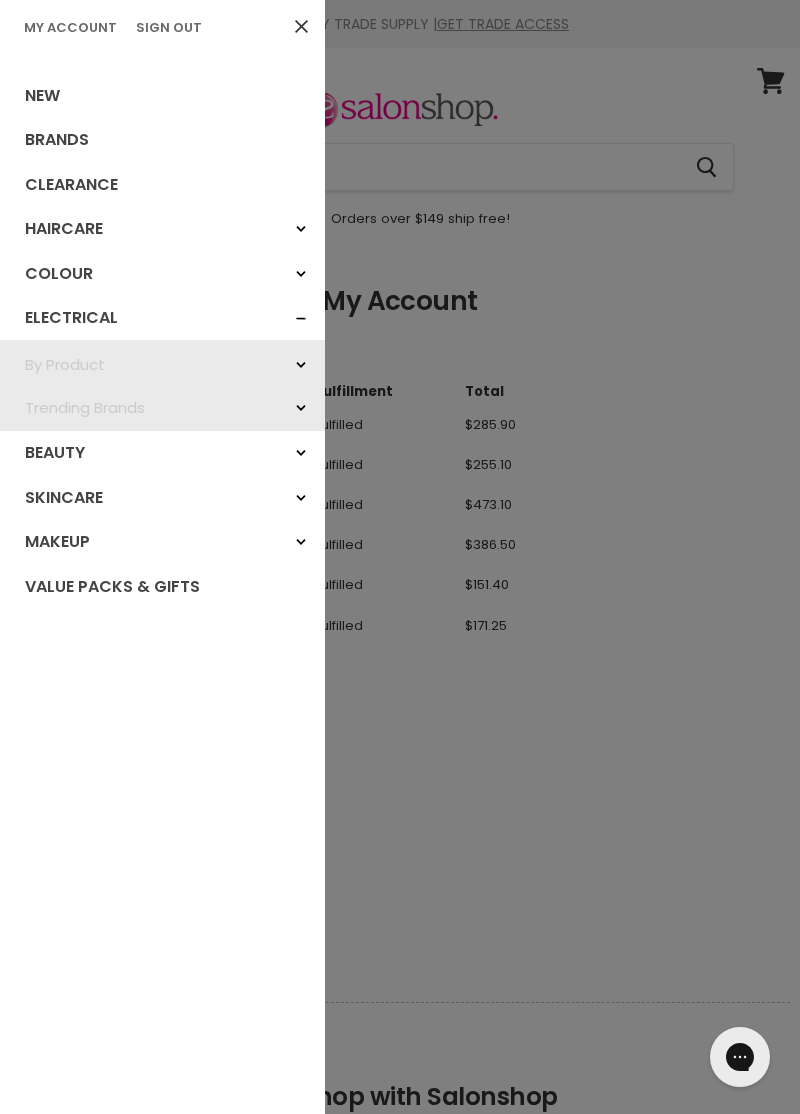 click on "By Product" at bounding box center (162, 364) 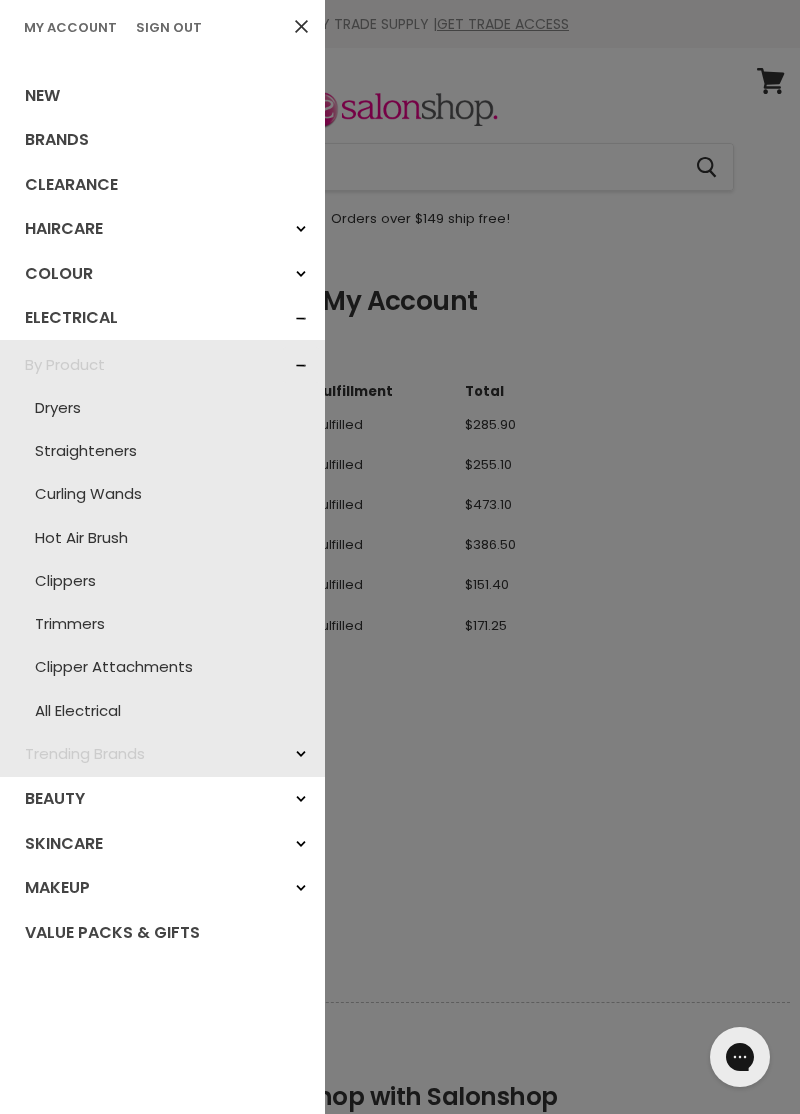 click on "Dryers" at bounding box center (162, 407) 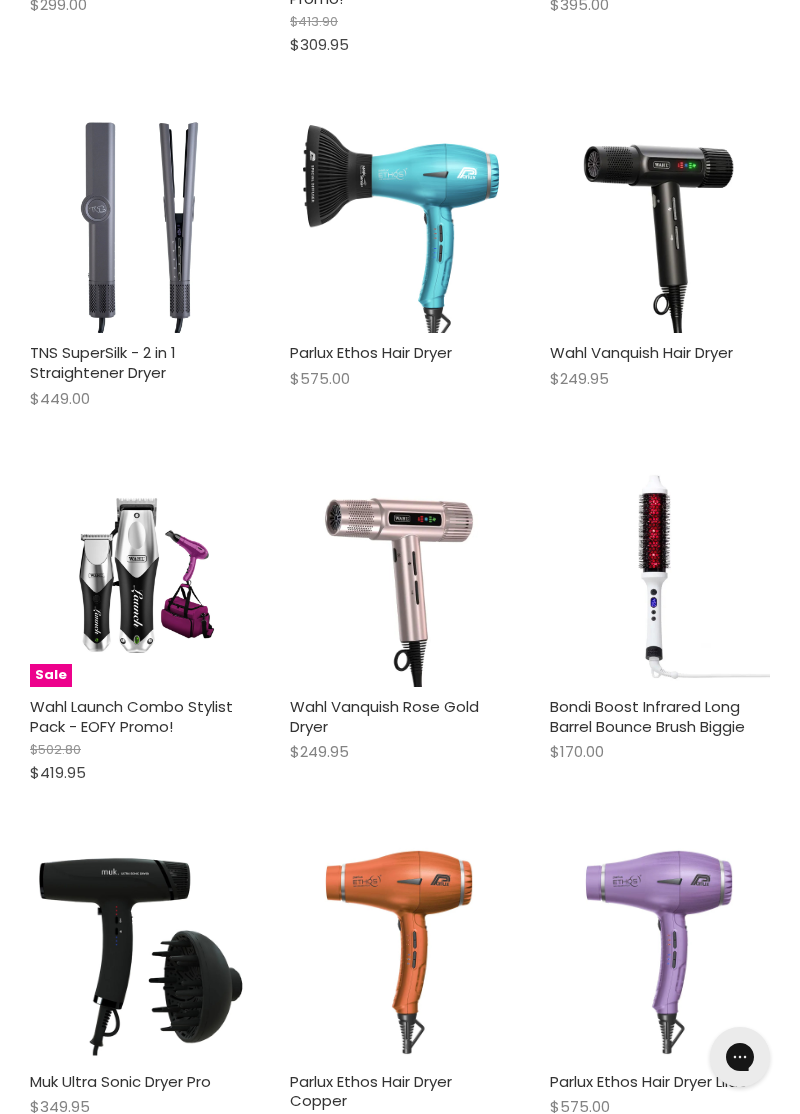 scroll, scrollTop: 0, scrollLeft: 0, axis: both 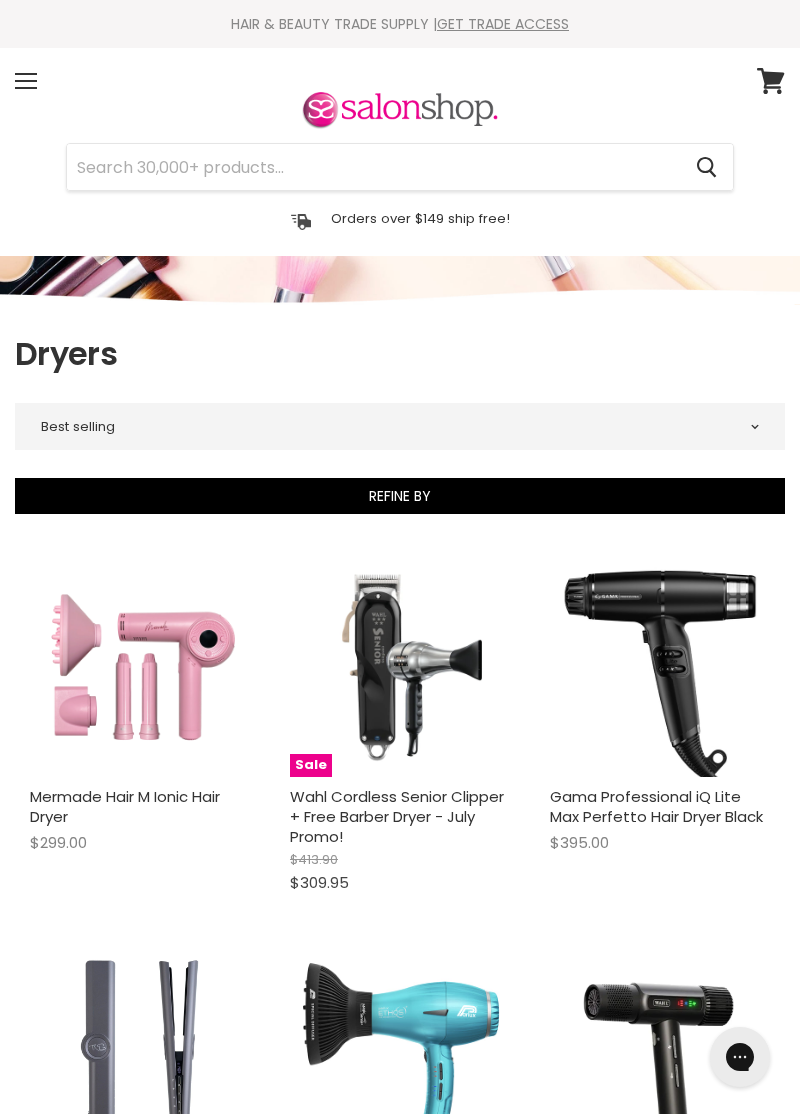 click on "Menu" at bounding box center (26, 81) 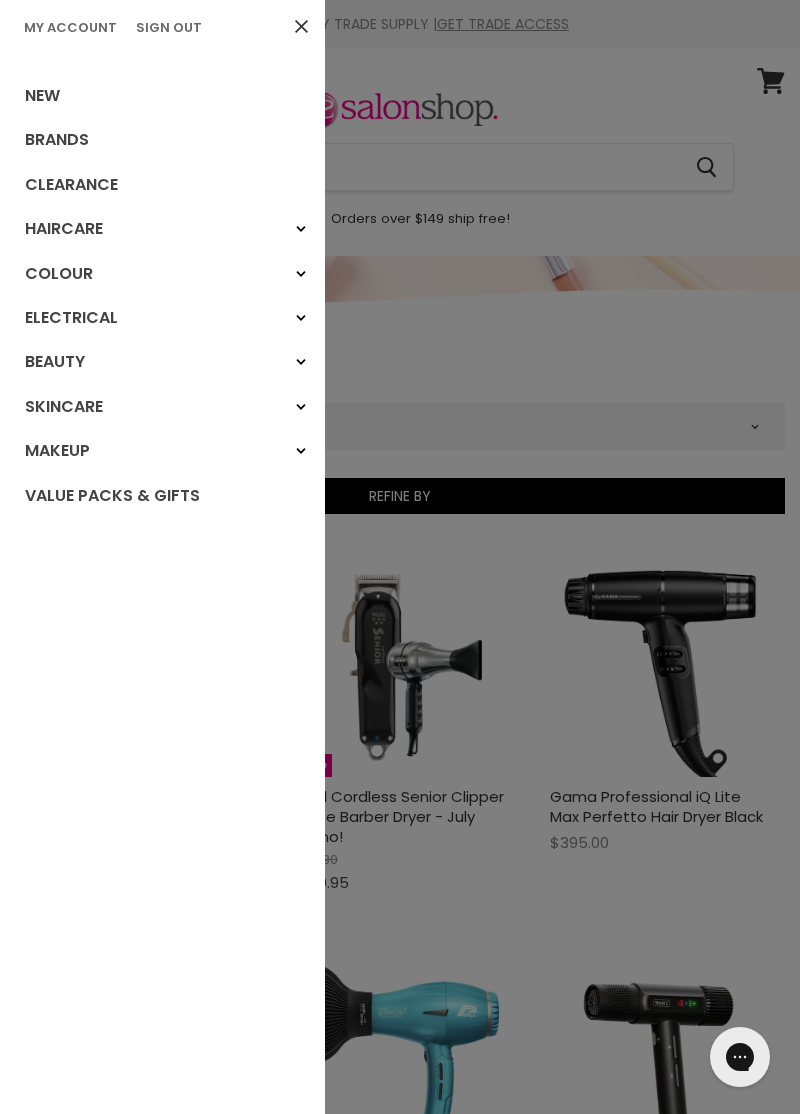 click on "New" at bounding box center [162, 96] 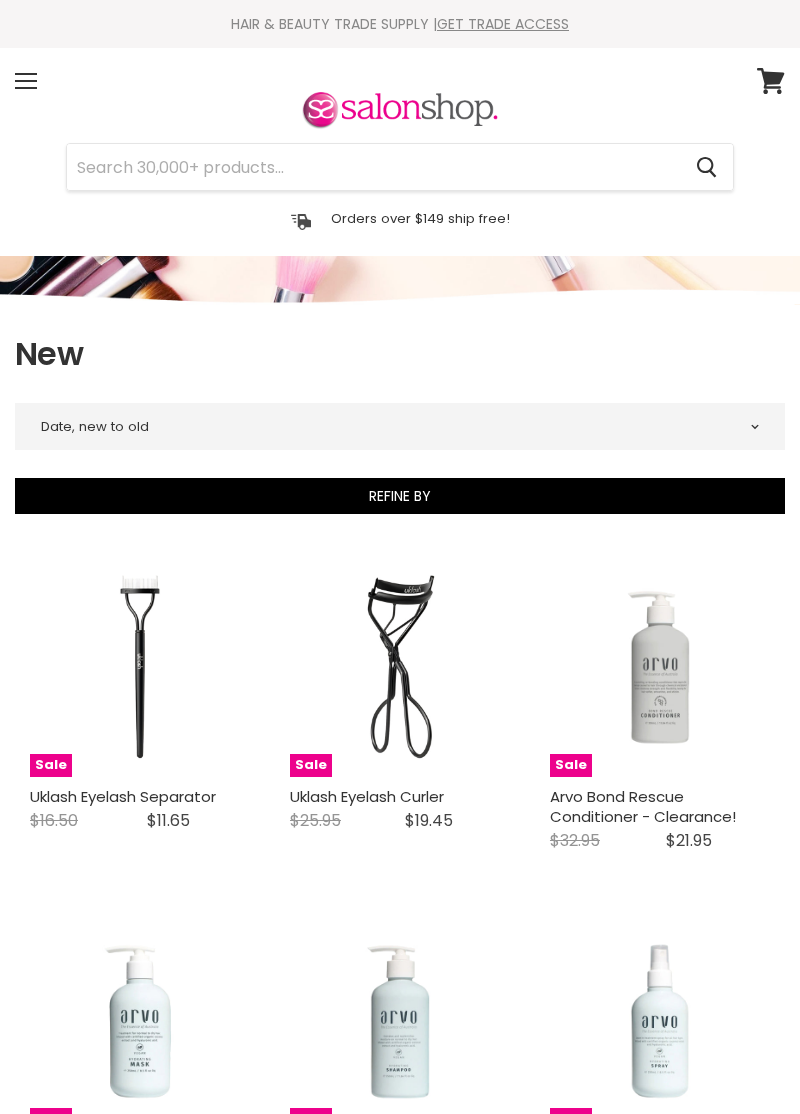 select on "created-descending" 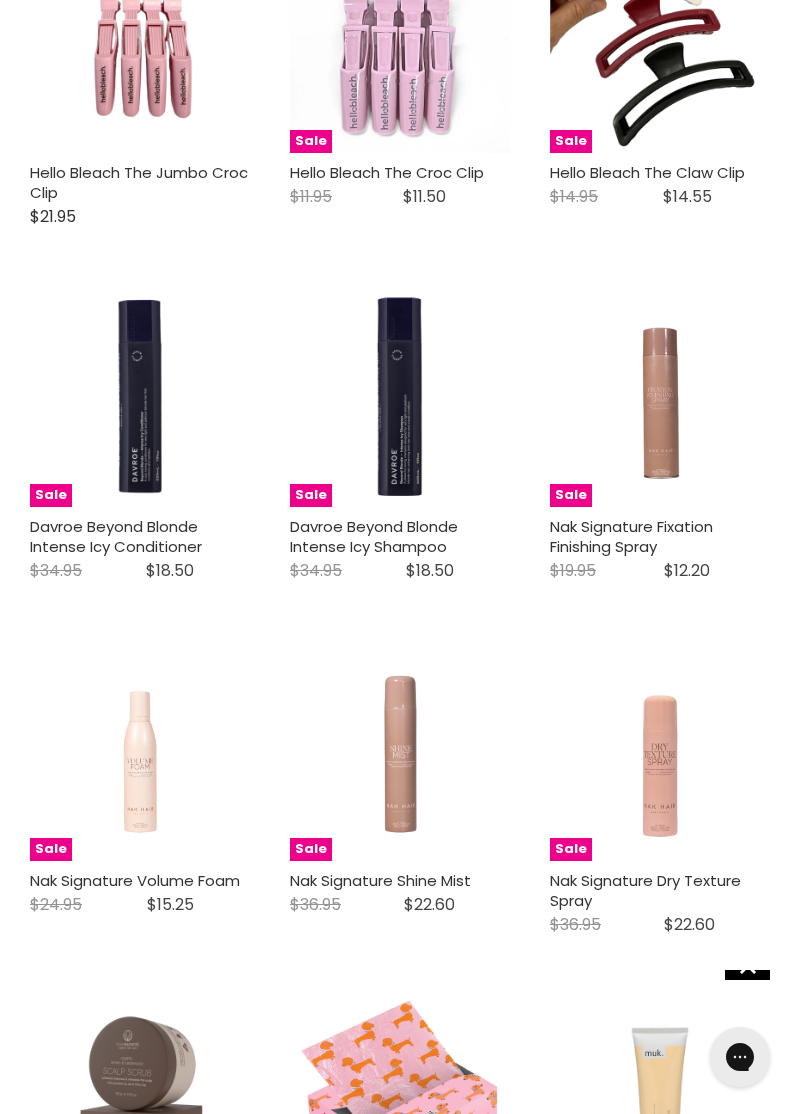 scroll, scrollTop: 1702, scrollLeft: 0, axis: vertical 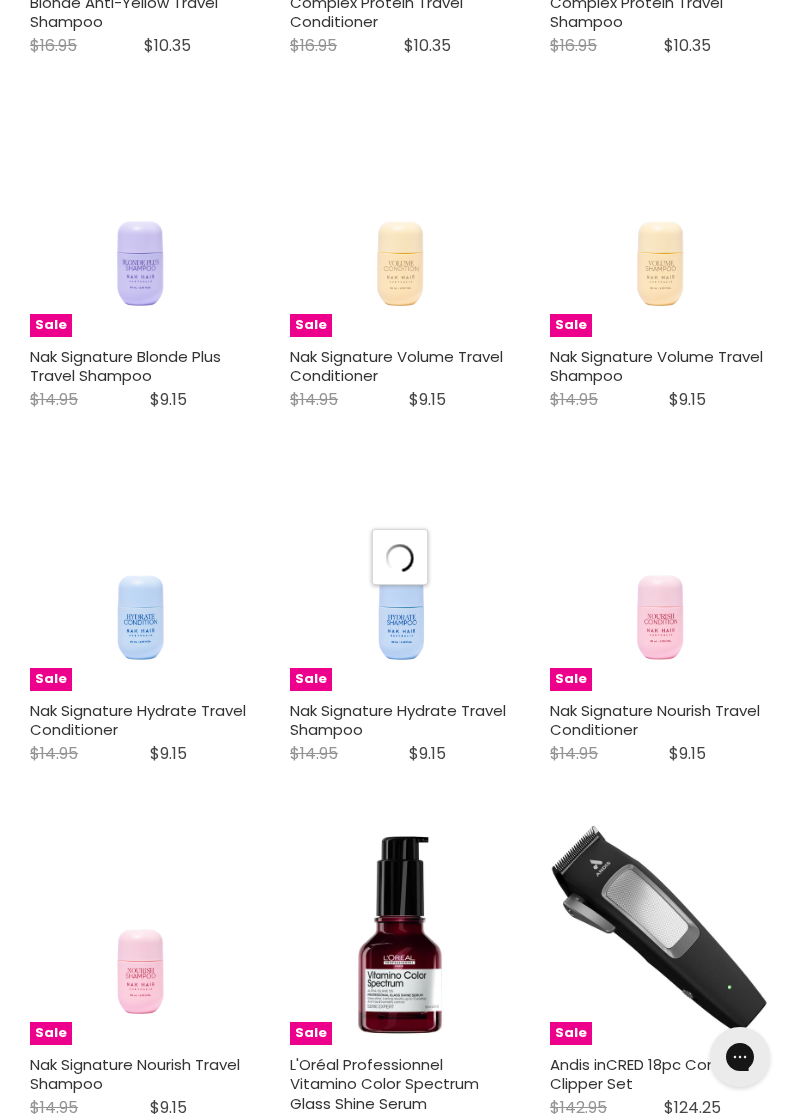 select on "created-descending" 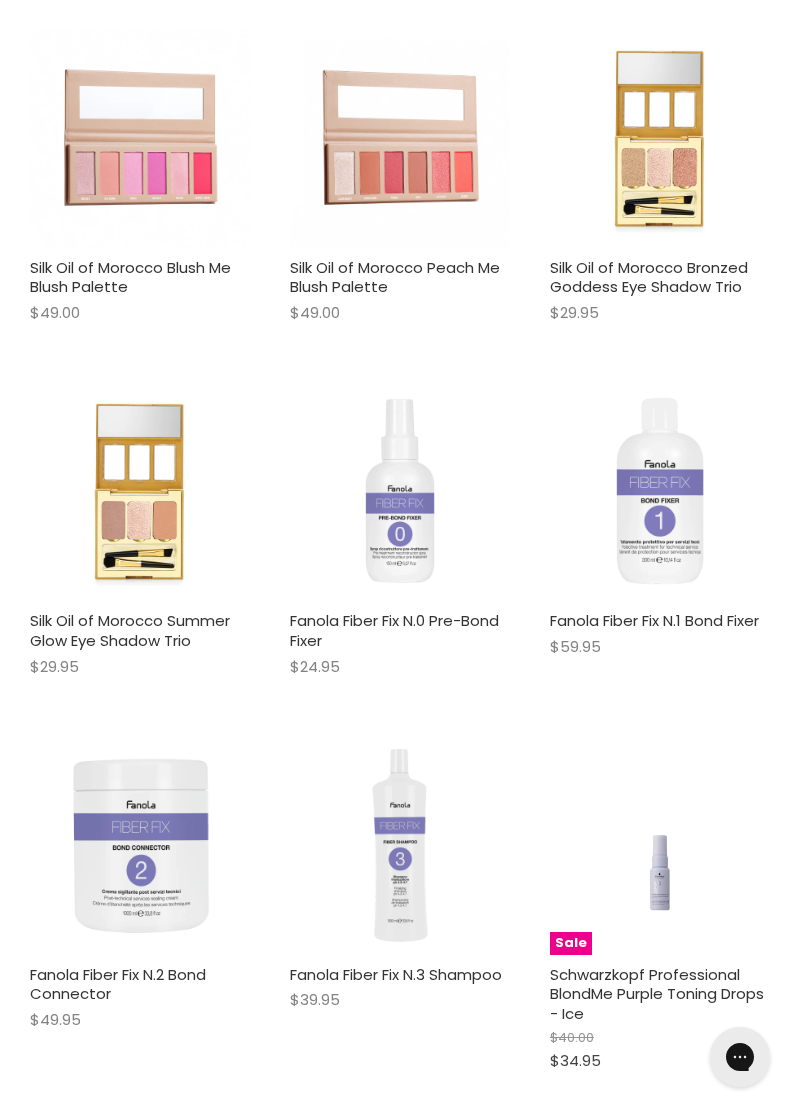 scroll, scrollTop: 10212, scrollLeft: 0, axis: vertical 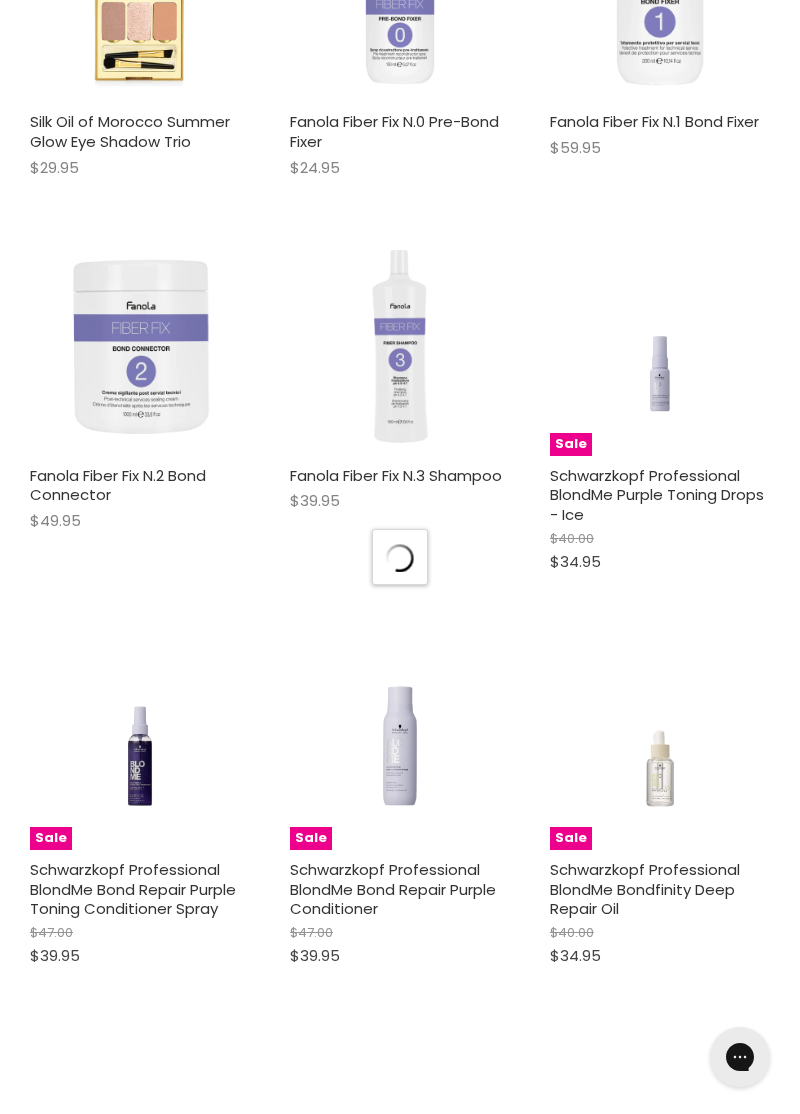 select on "created-descending" 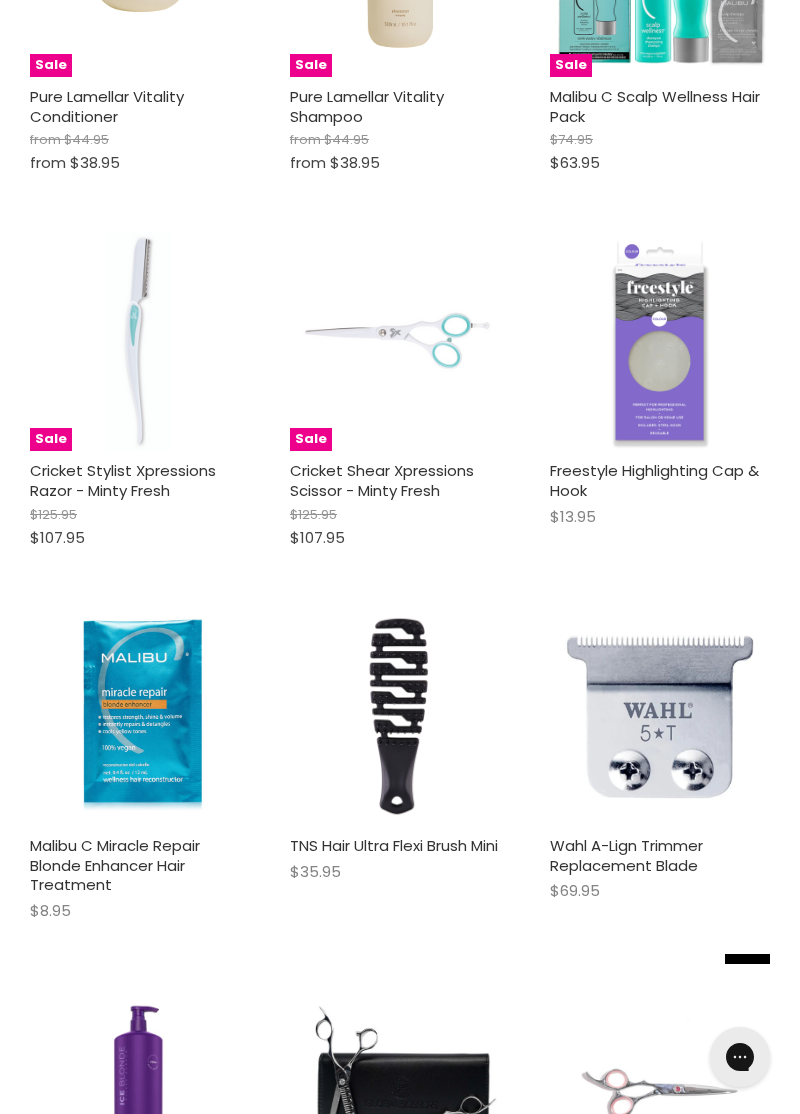 scroll, scrollTop: 15572, scrollLeft: 0, axis: vertical 